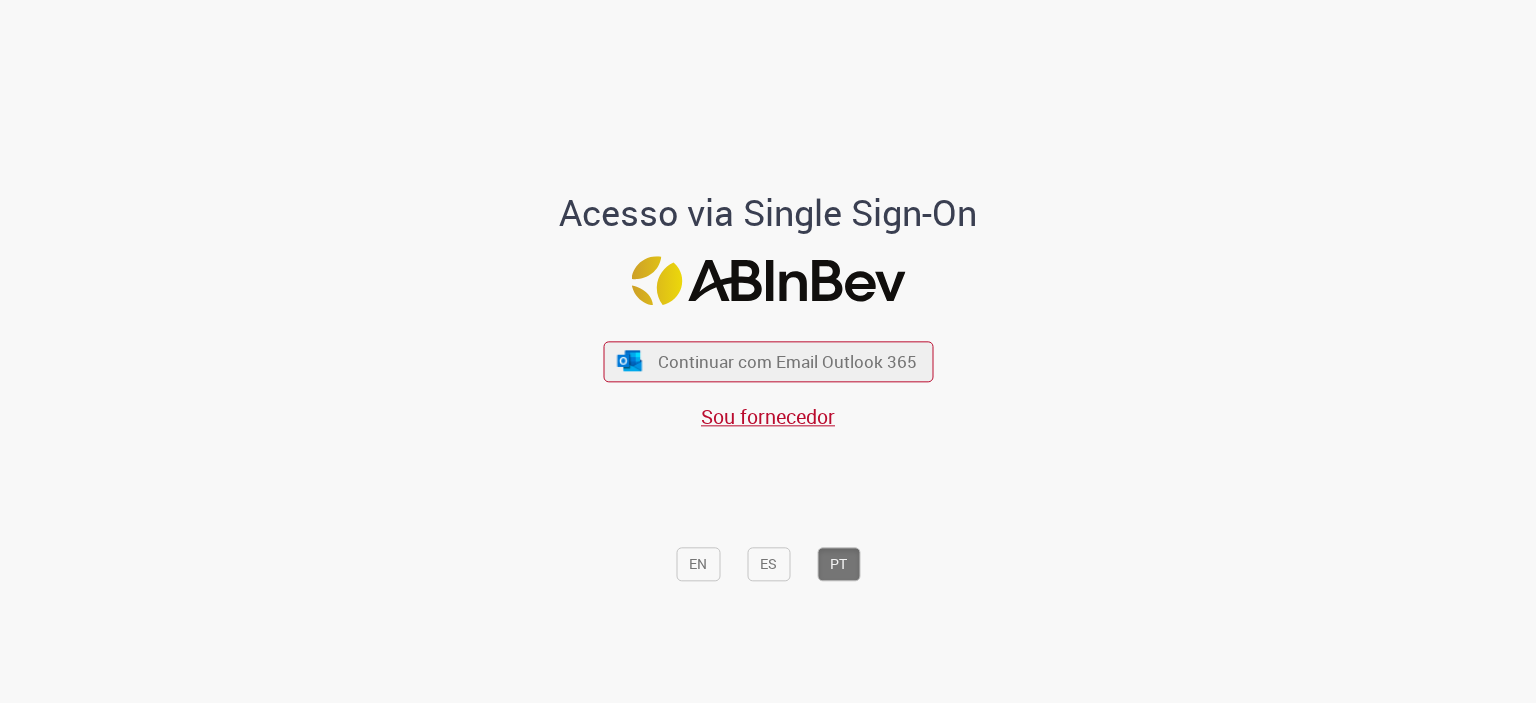 scroll, scrollTop: 0, scrollLeft: 0, axis: both 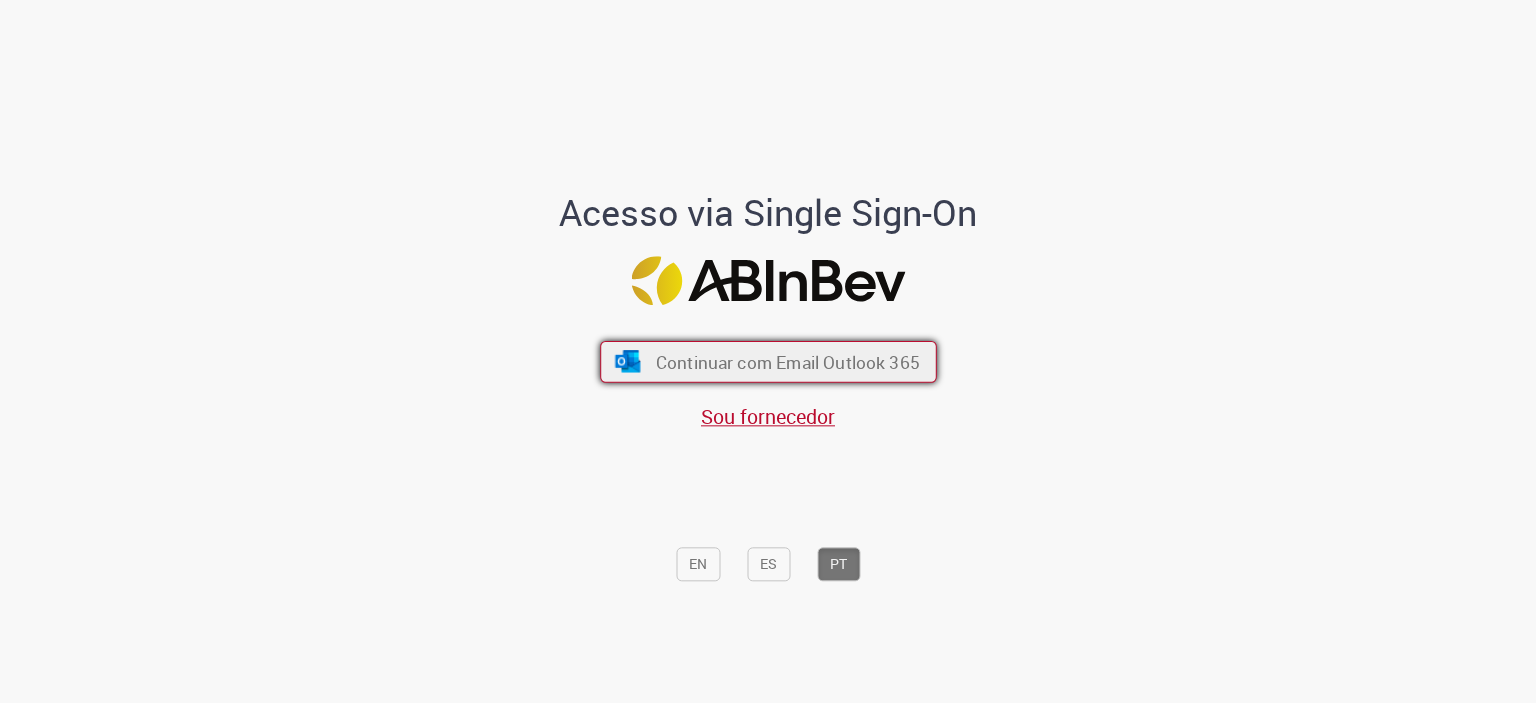 click on "Continuar com Email Outlook 365" at bounding box center (787, 361) 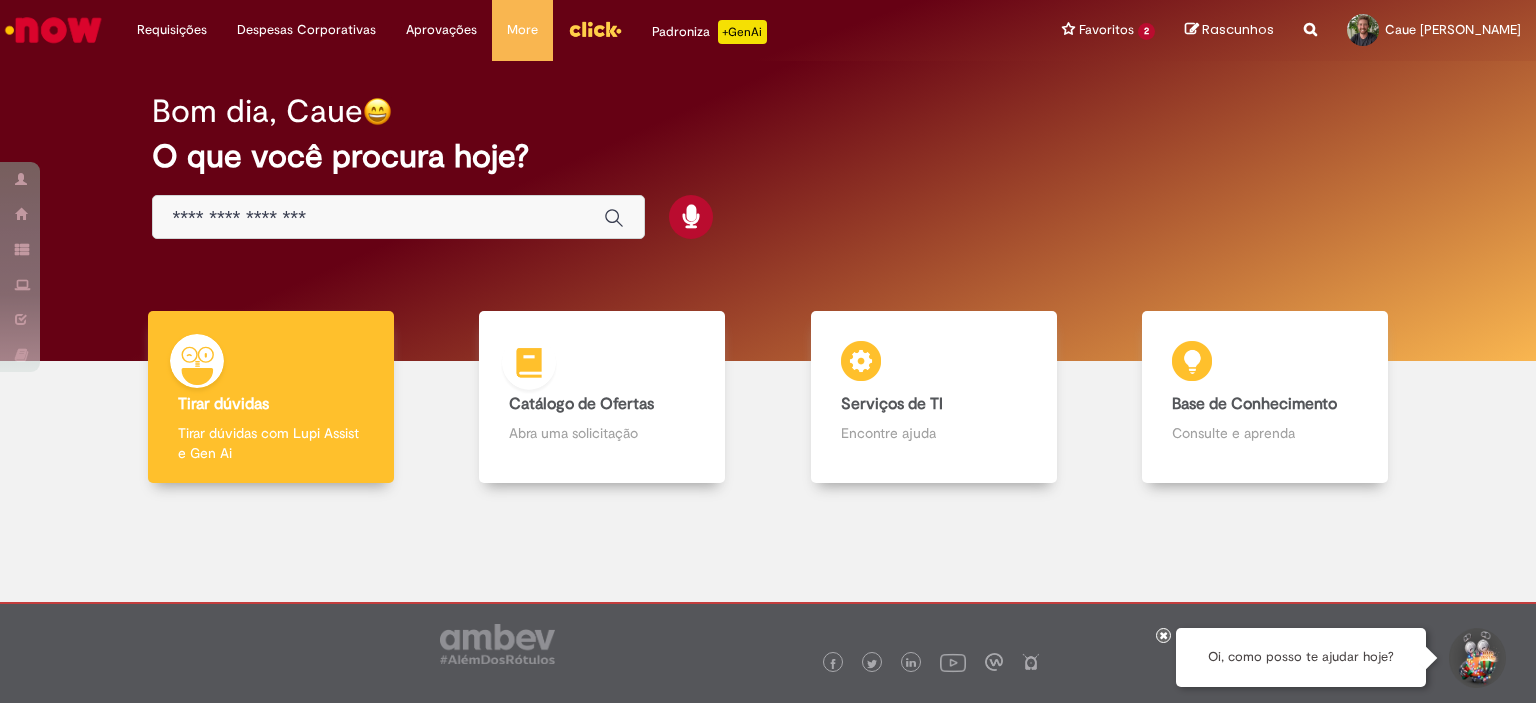 scroll, scrollTop: 0, scrollLeft: 0, axis: both 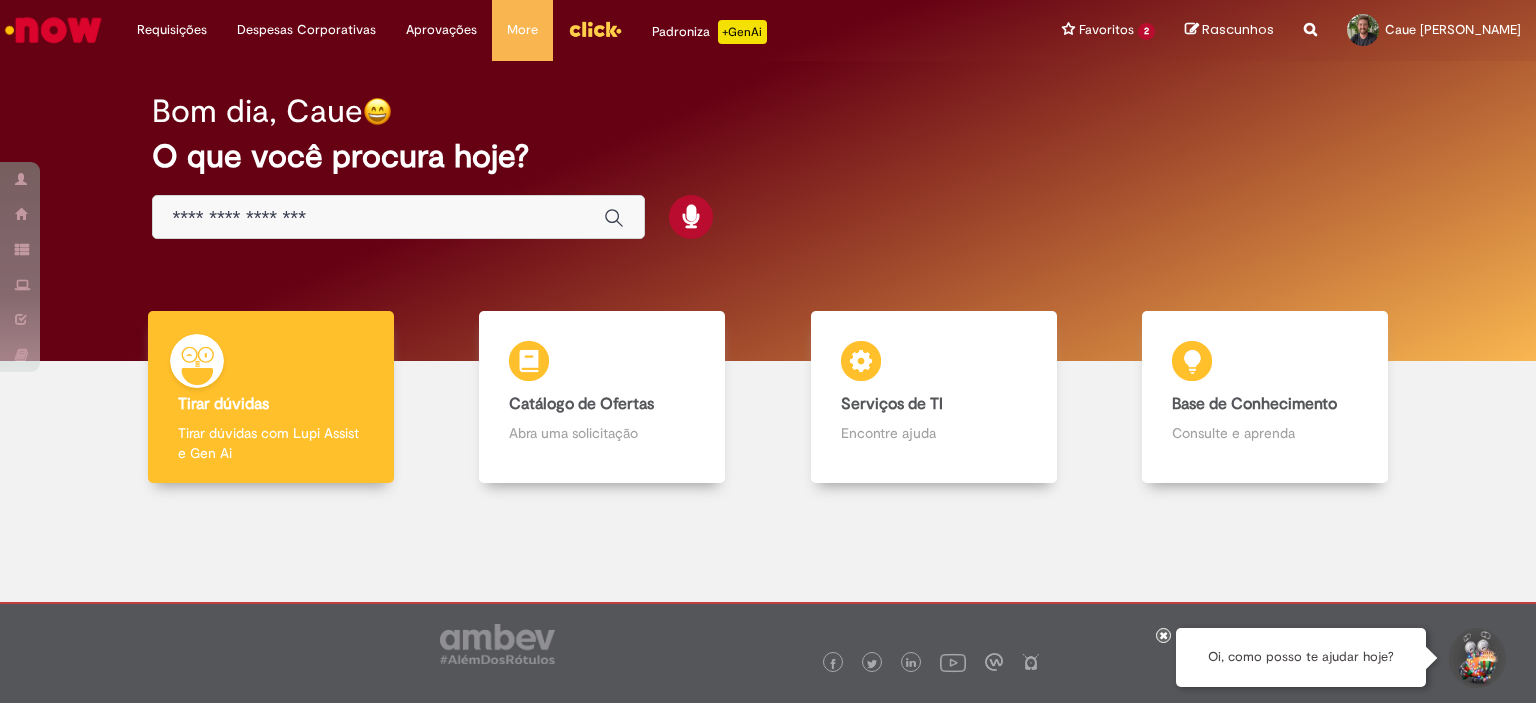 click at bounding box center [378, 218] 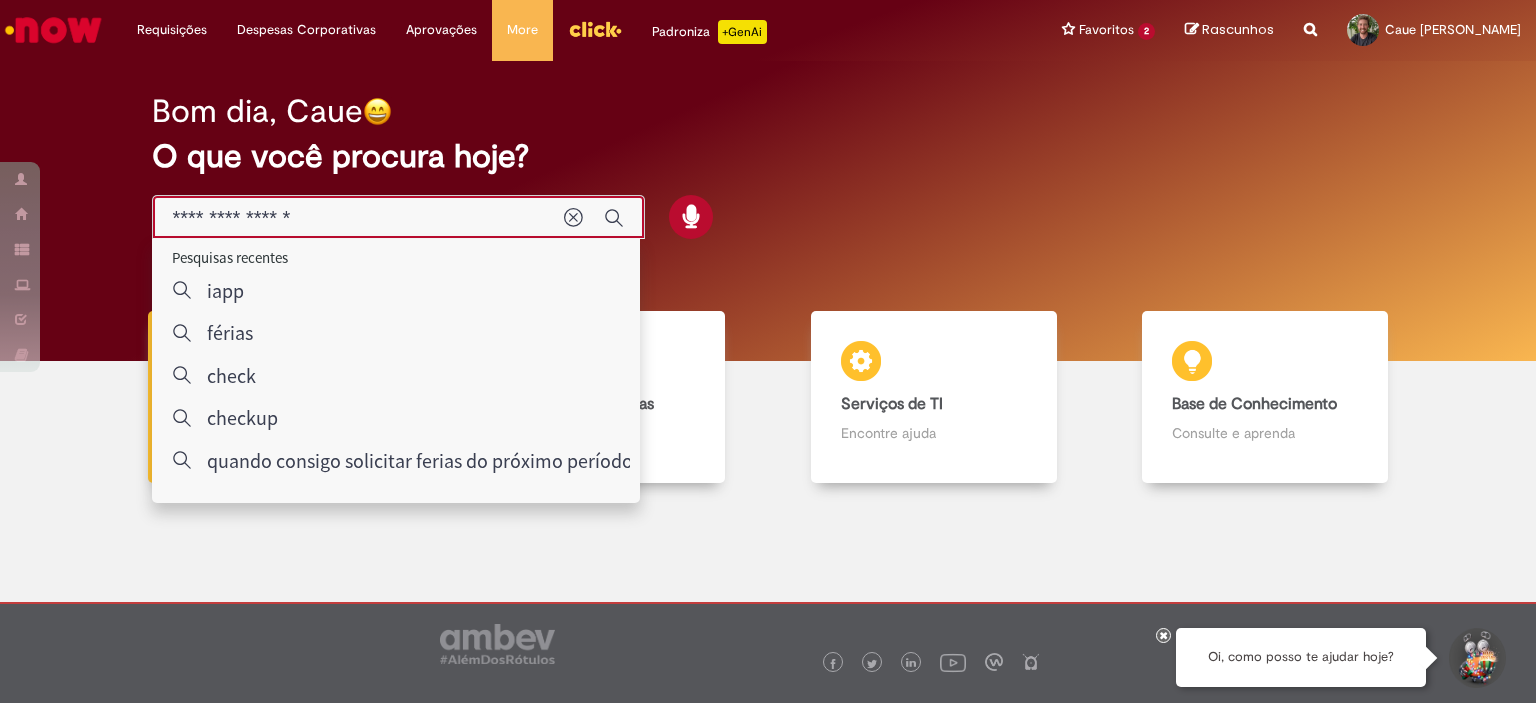 type on "**********" 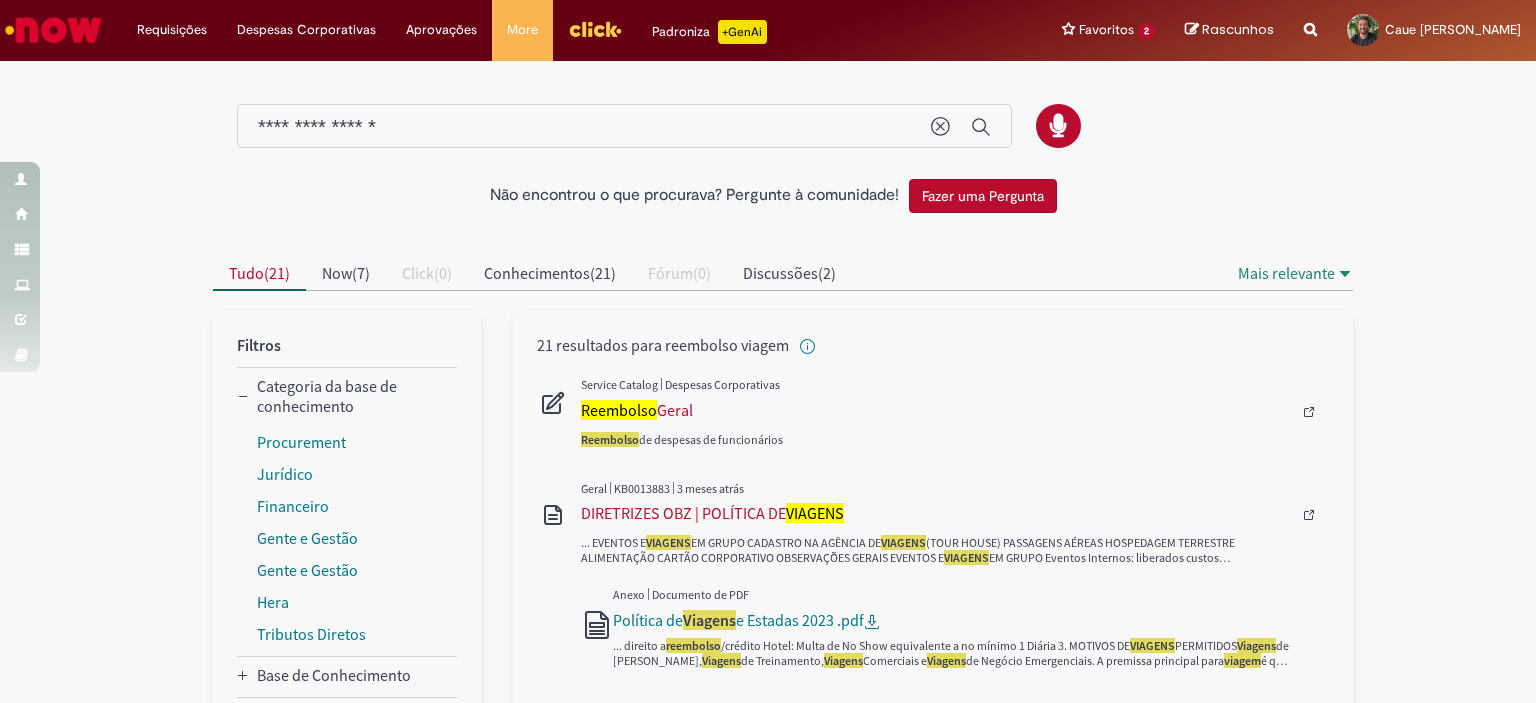 scroll, scrollTop: 66, scrollLeft: 0, axis: vertical 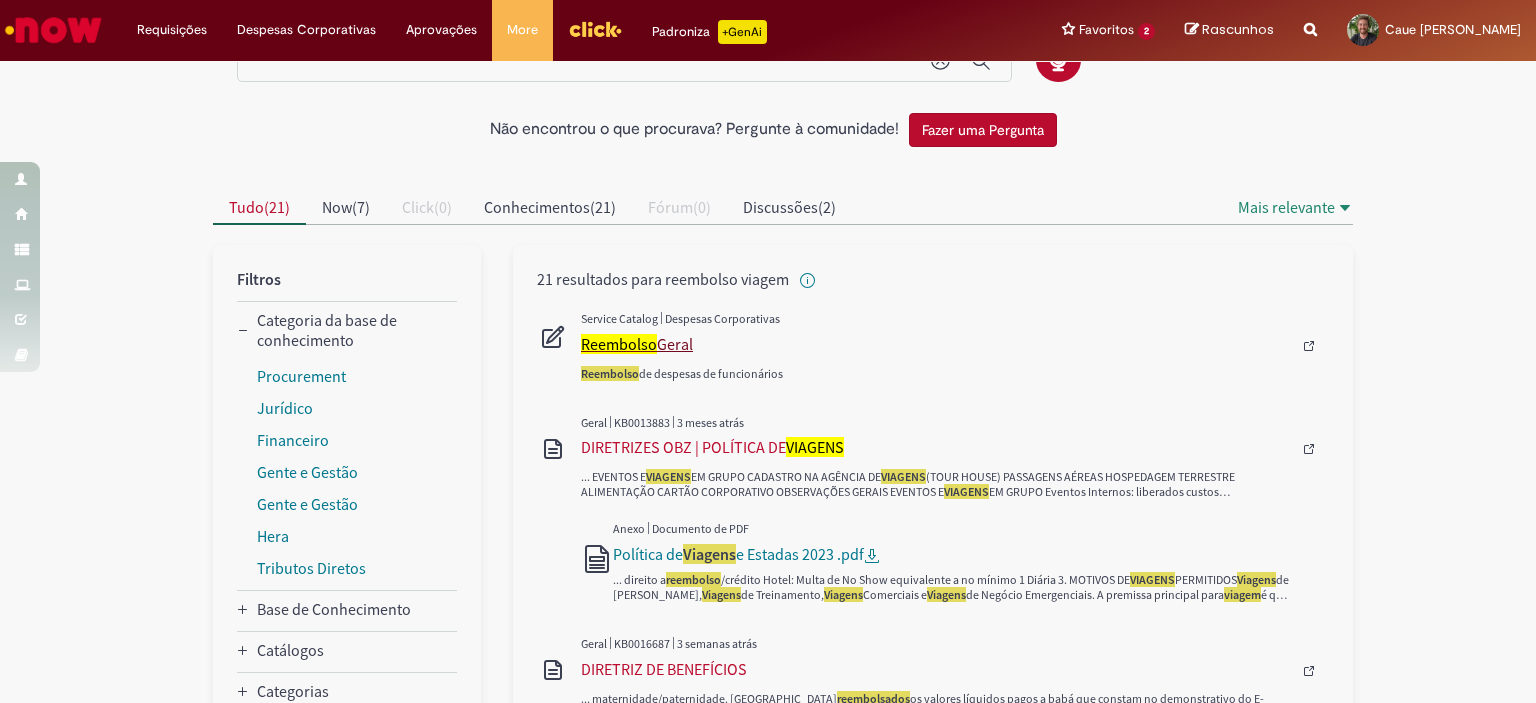 click on "Reembolso" at bounding box center (619, 344) 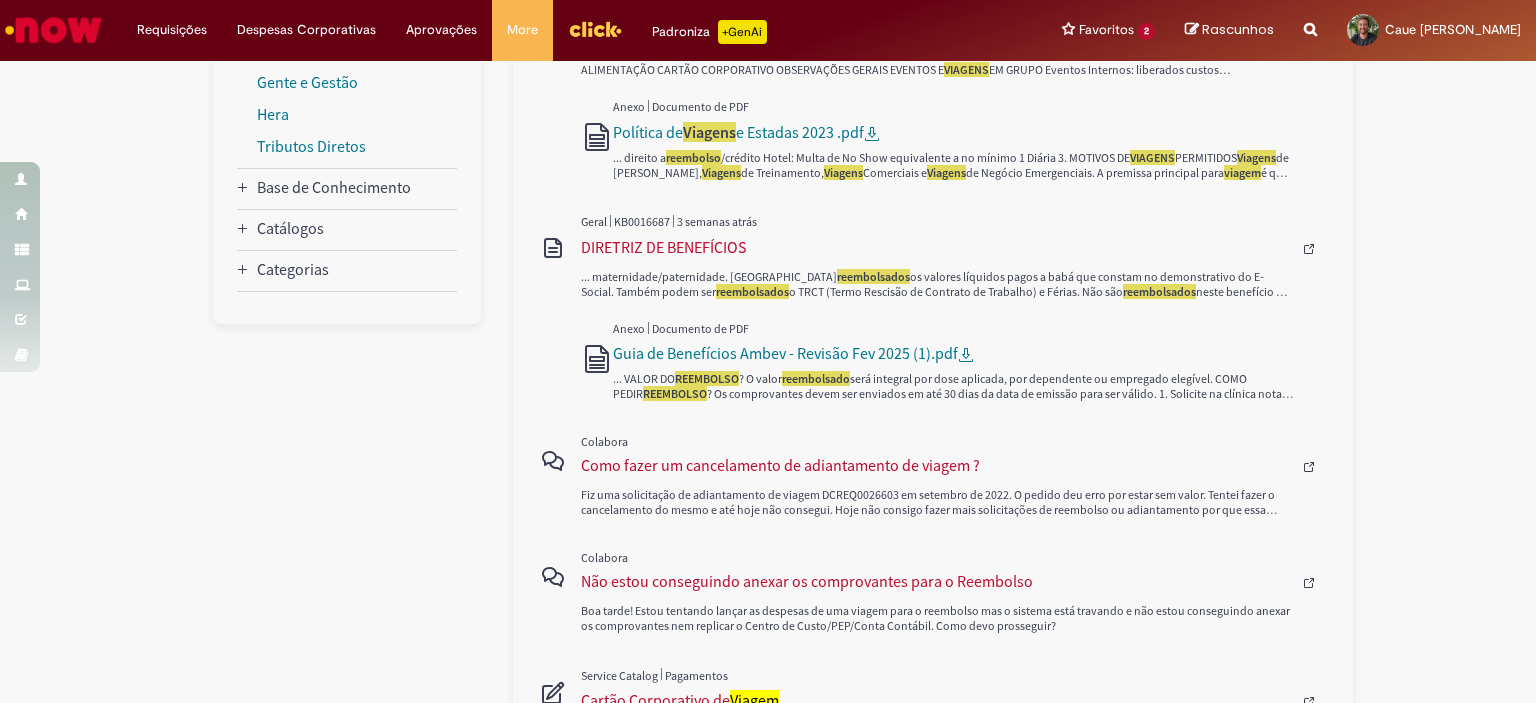 type 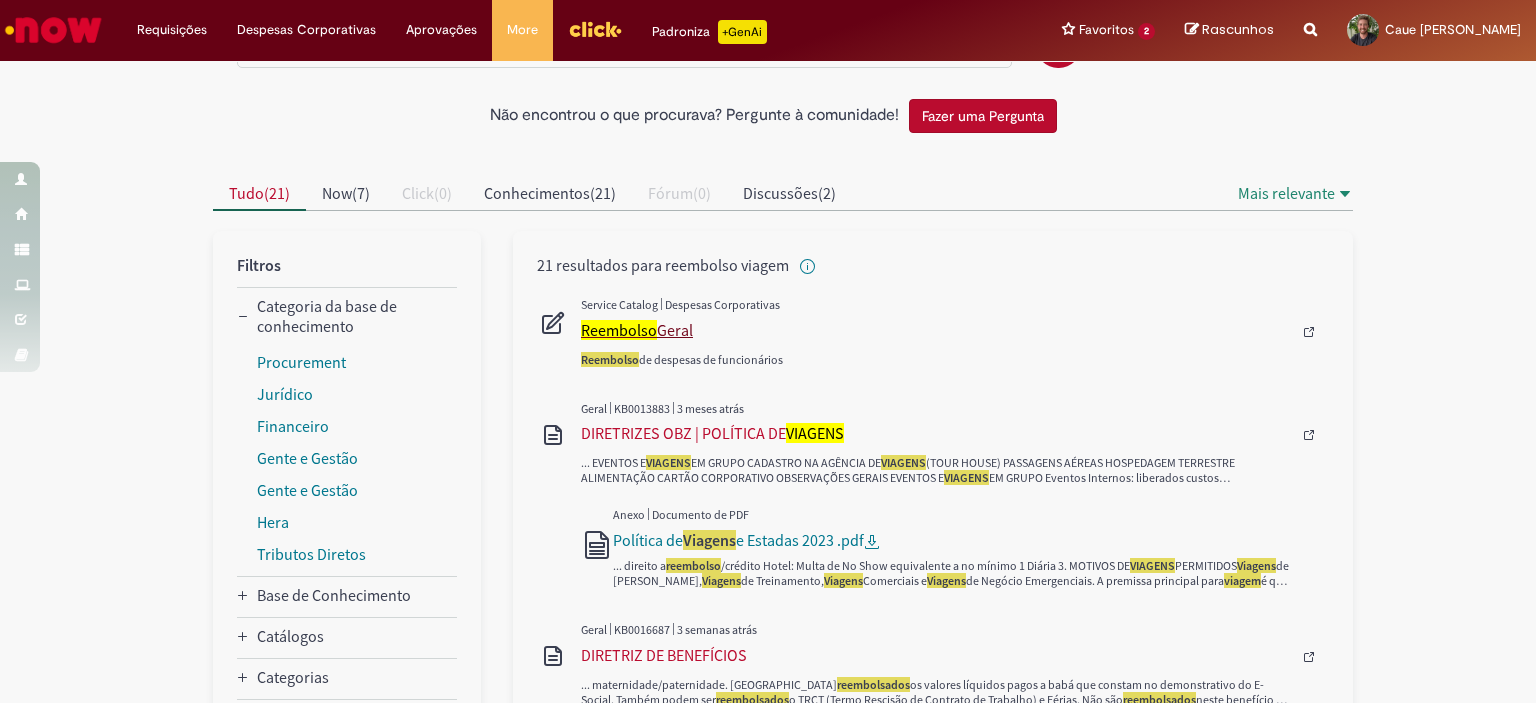 scroll, scrollTop: 80, scrollLeft: 0, axis: vertical 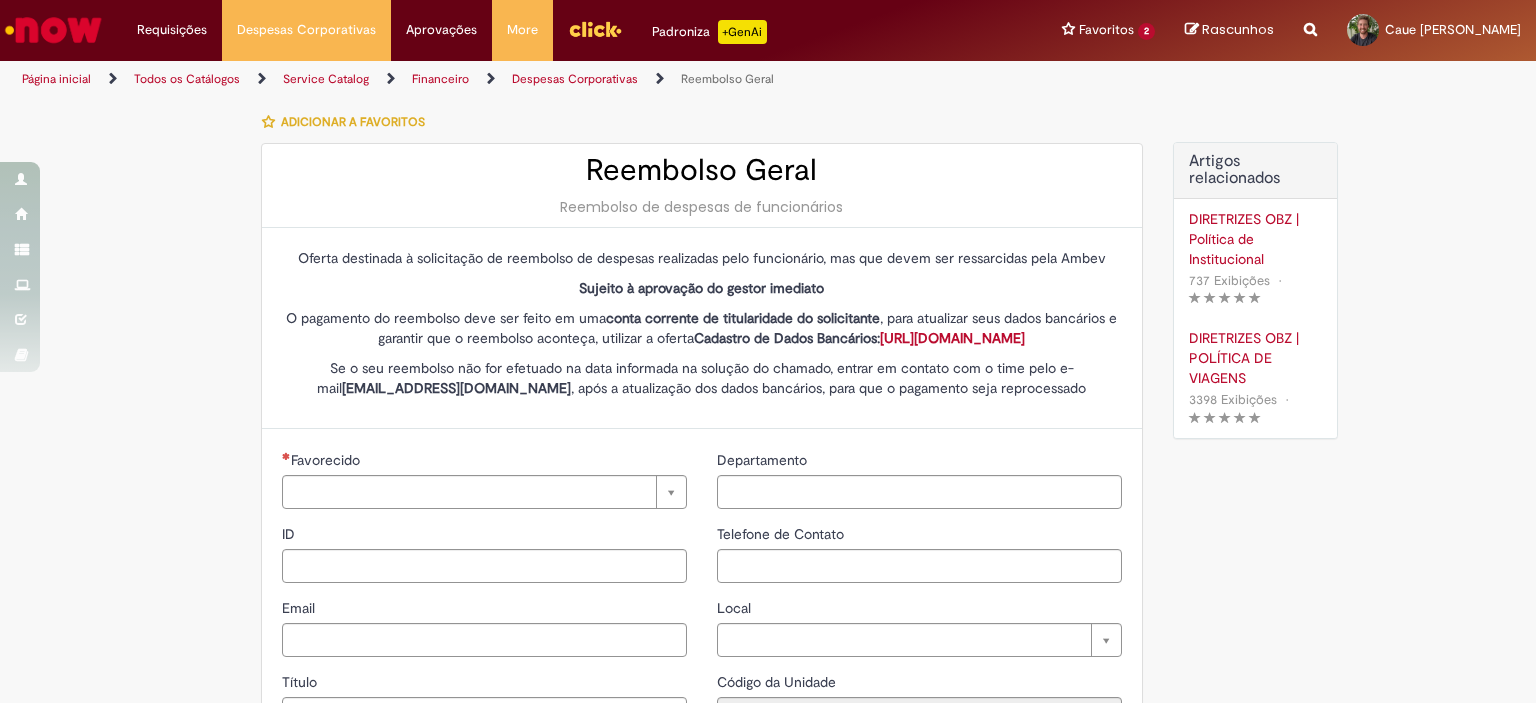 type on "********" 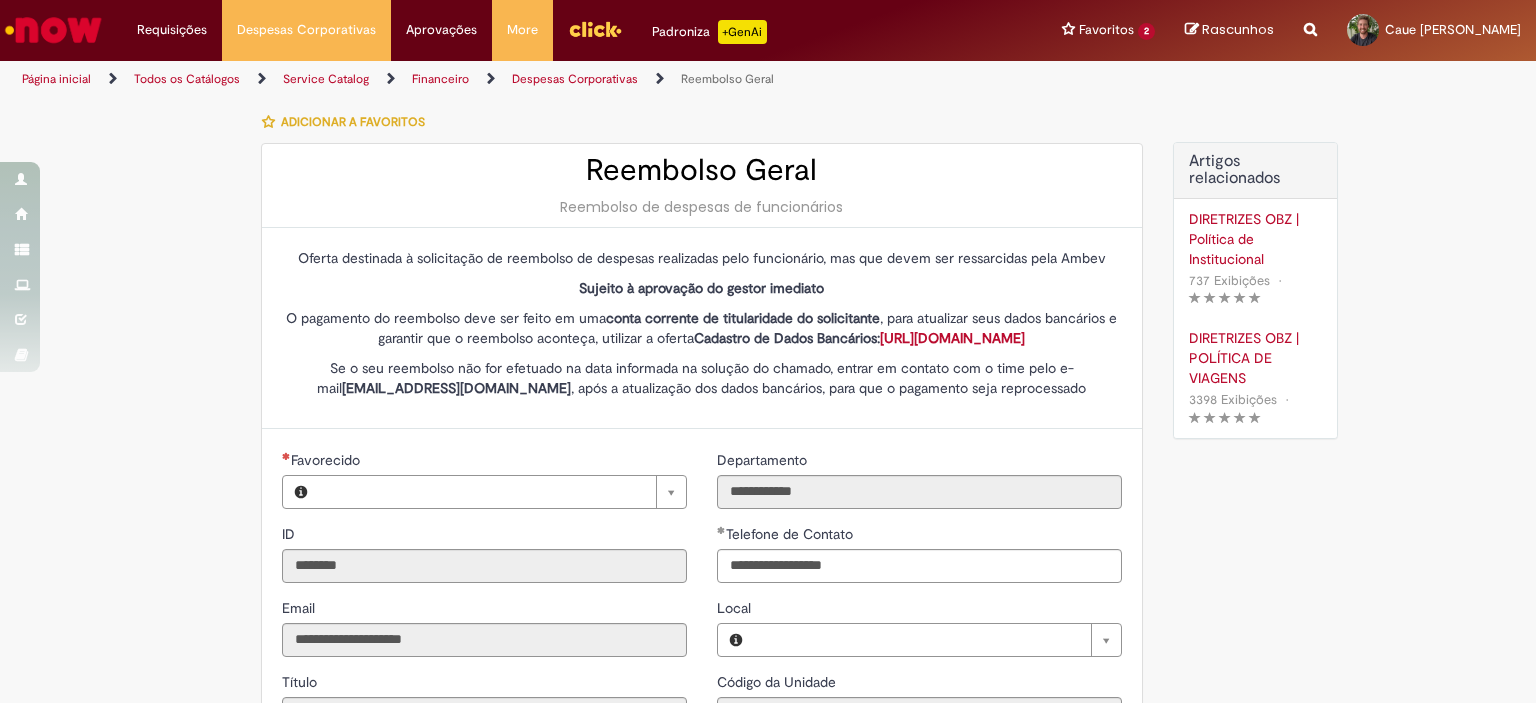 type on "**********" 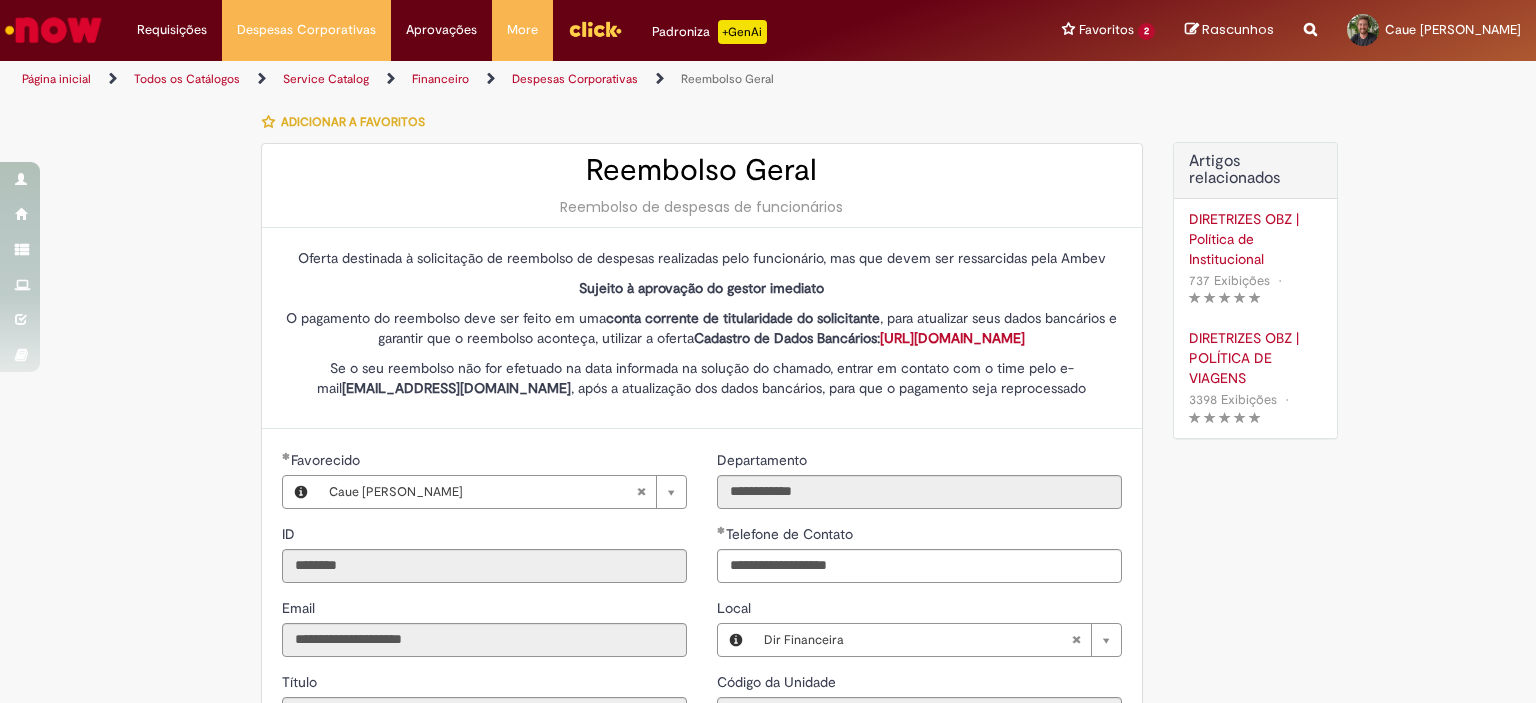 type on "**********" 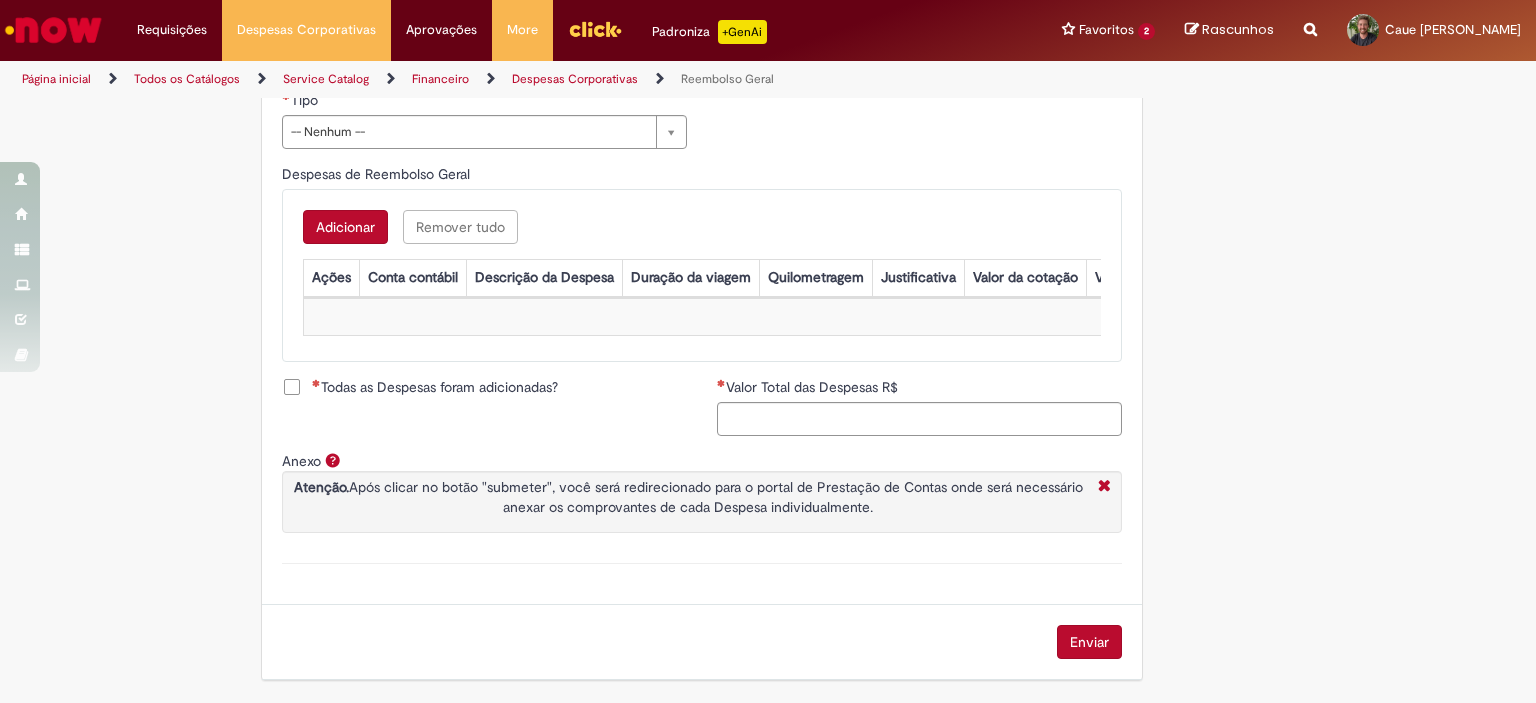 scroll, scrollTop: 0, scrollLeft: 0, axis: both 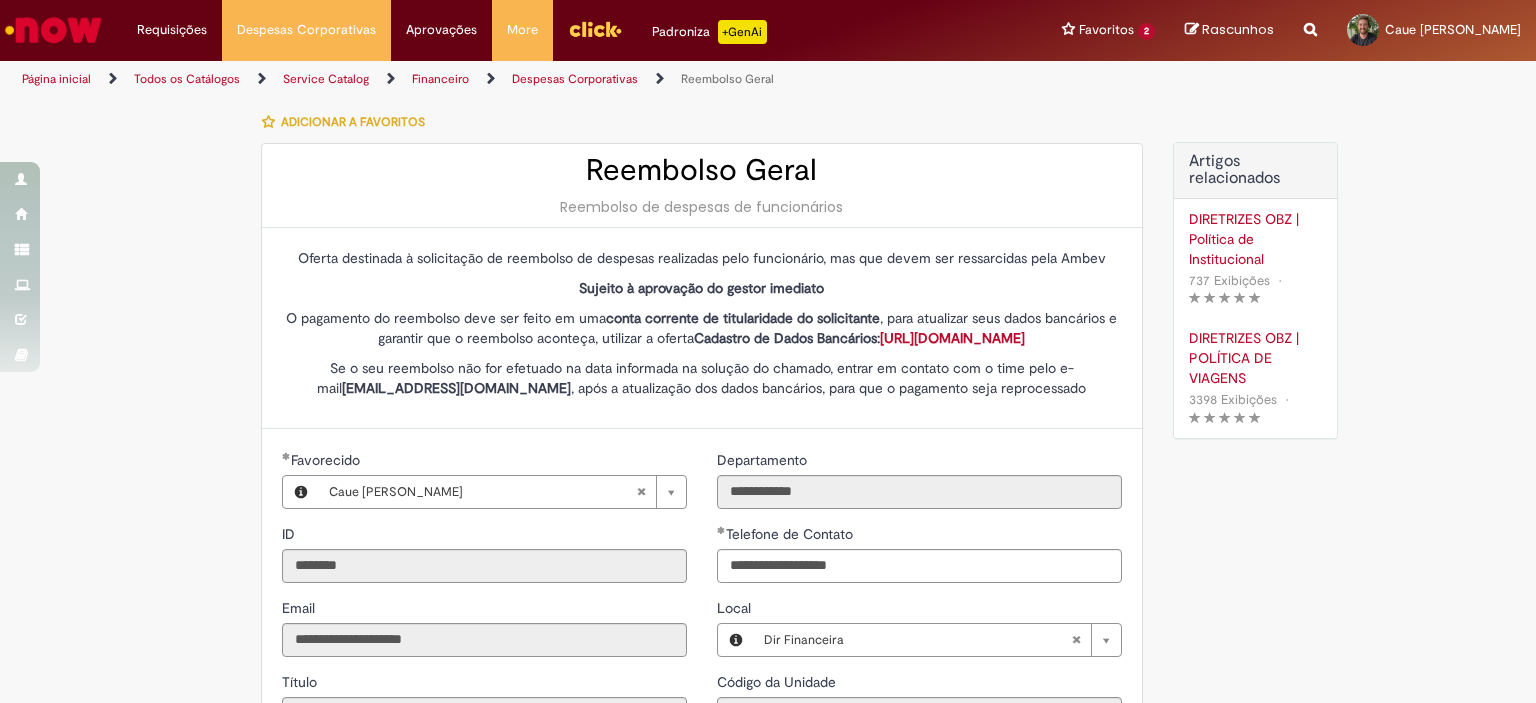 click on "DIRETRIZES OBZ | Política de Institucional" at bounding box center (1255, 239) 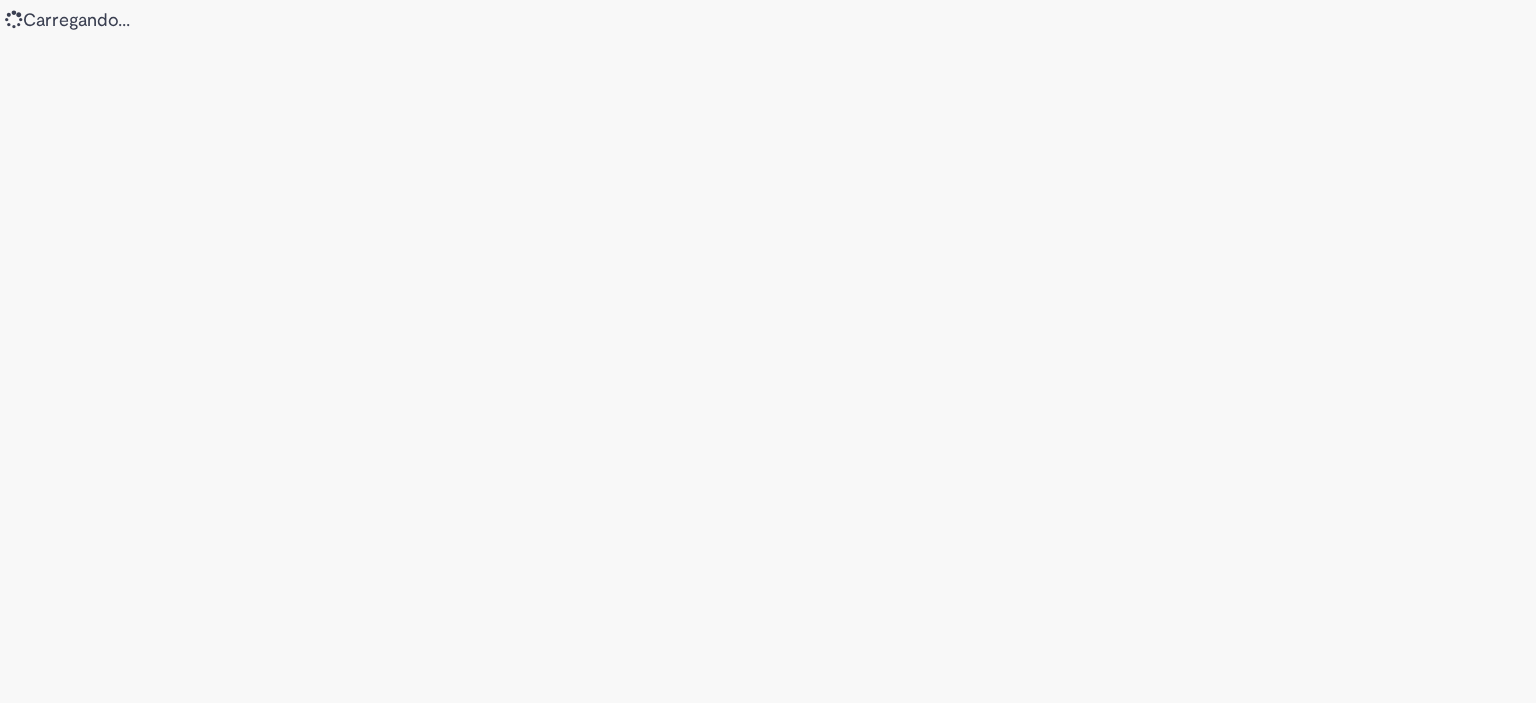 scroll, scrollTop: 0, scrollLeft: 0, axis: both 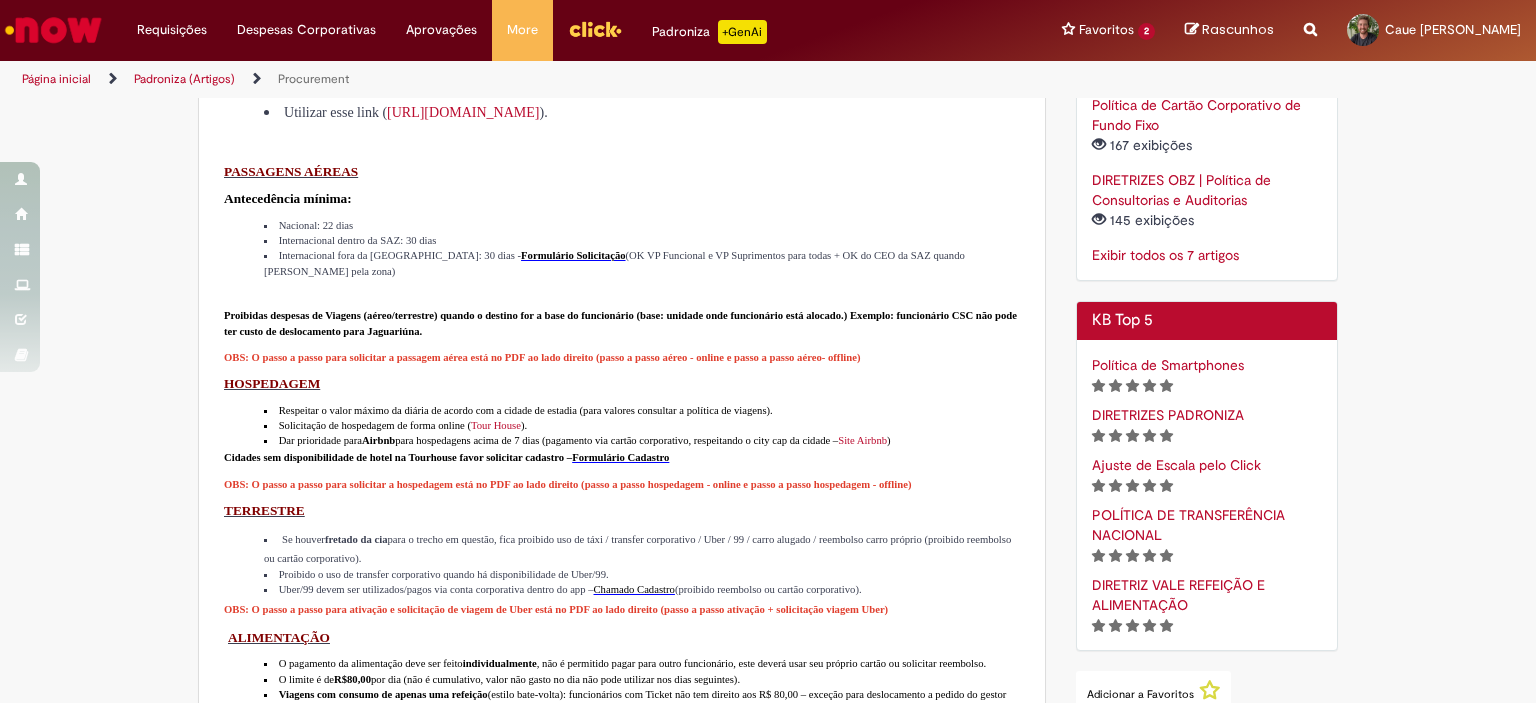 drag, startPoint x: 809, startPoint y: 0, endPoint x: 152, endPoint y: 320, distance: 730.78656 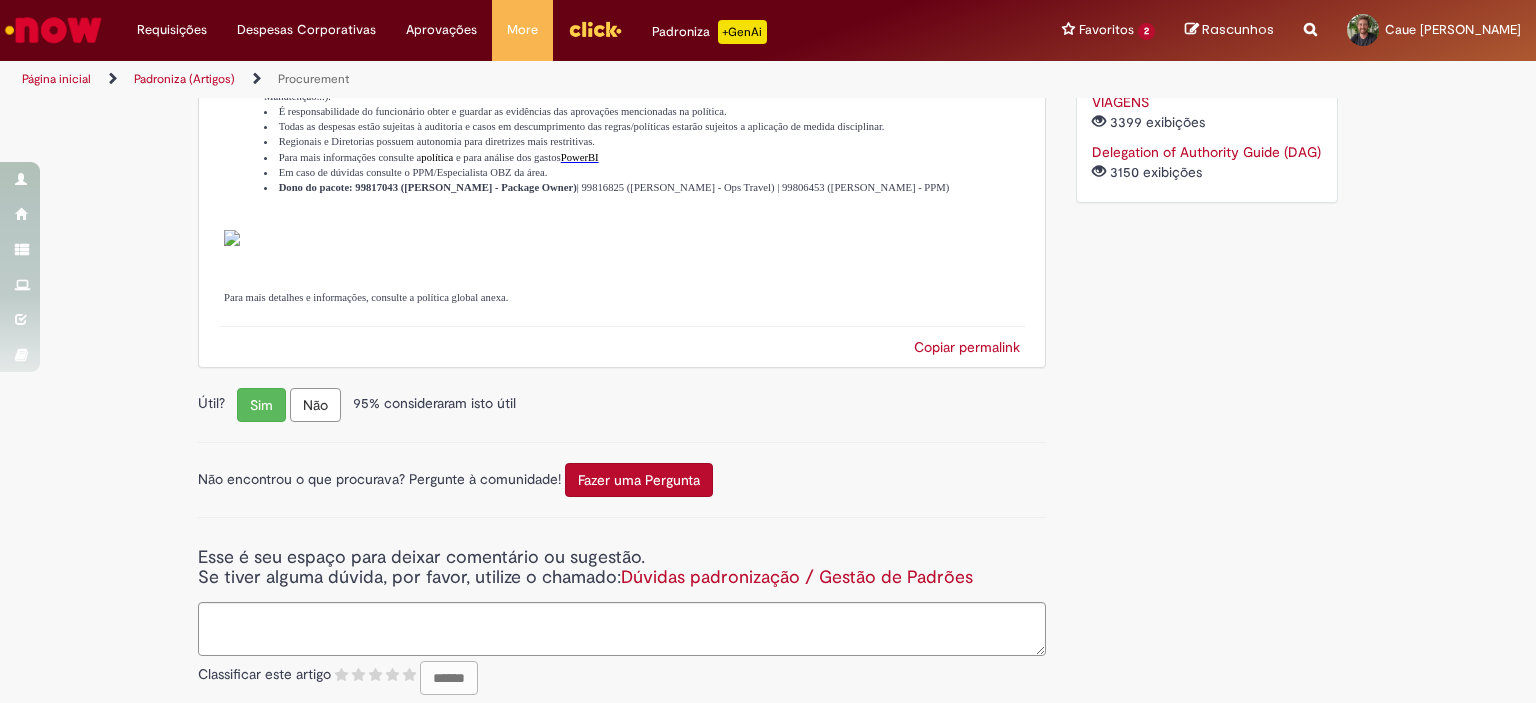 scroll, scrollTop: 2036, scrollLeft: 0, axis: vertical 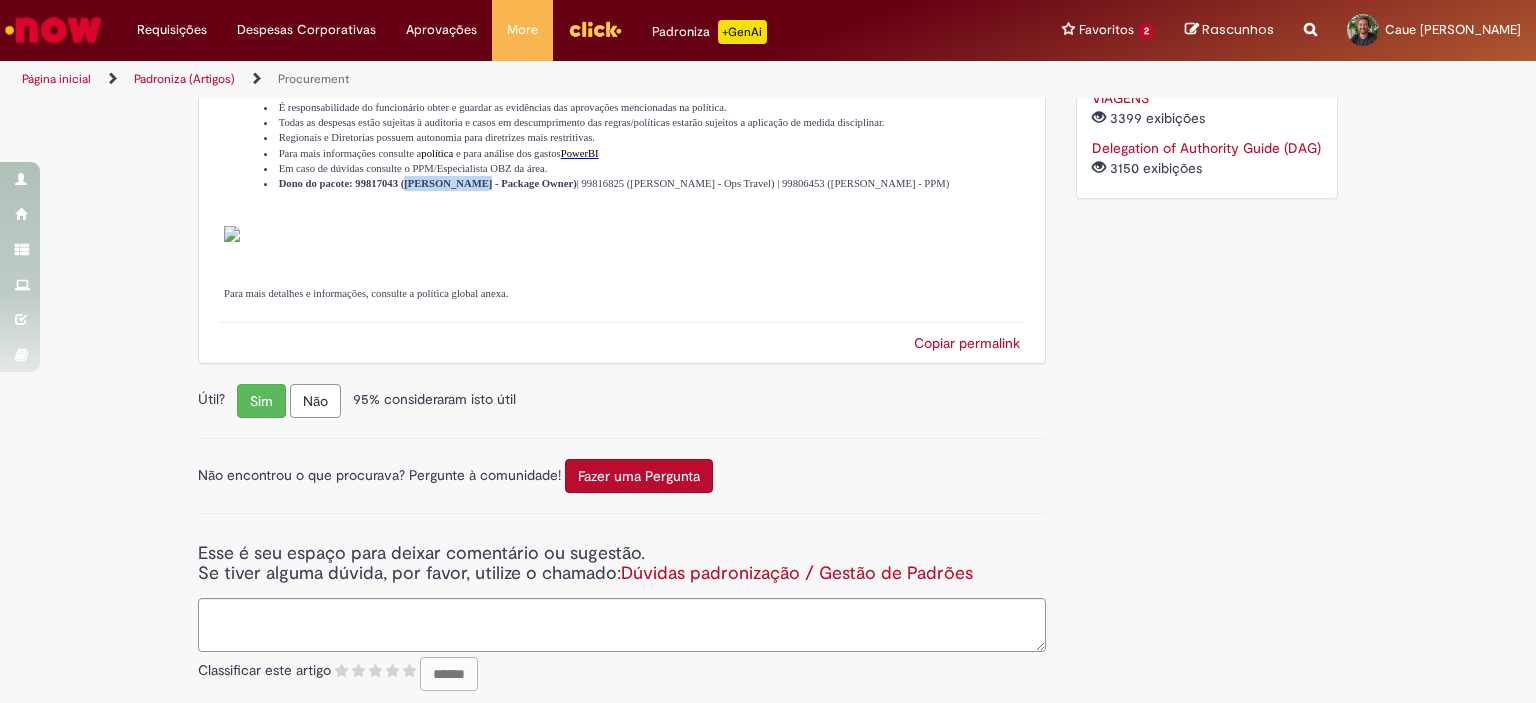 drag, startPoint x: 442, startPoint y: 423, endPoint x: 527, endPoint y: 426, distance: 85.052925 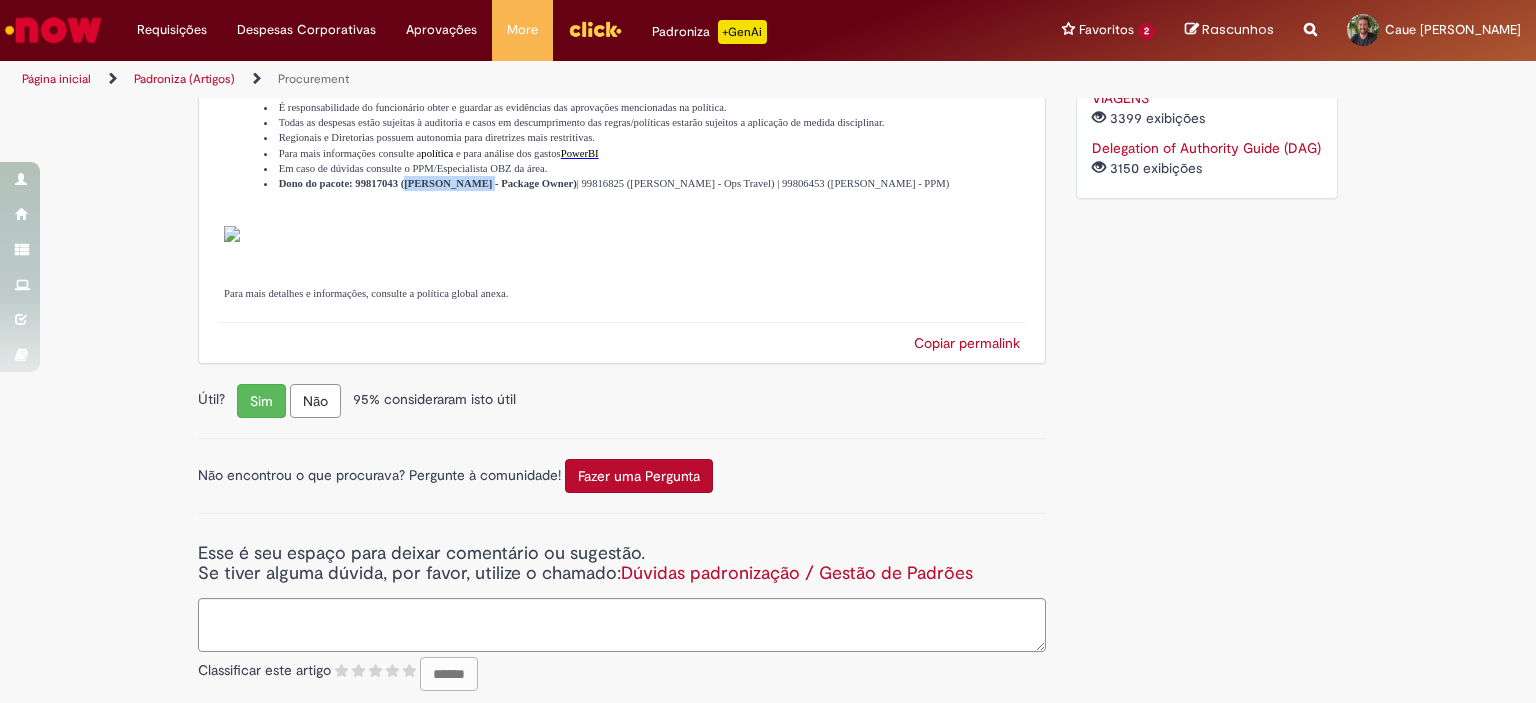copy on "[PERSON_NAME]" 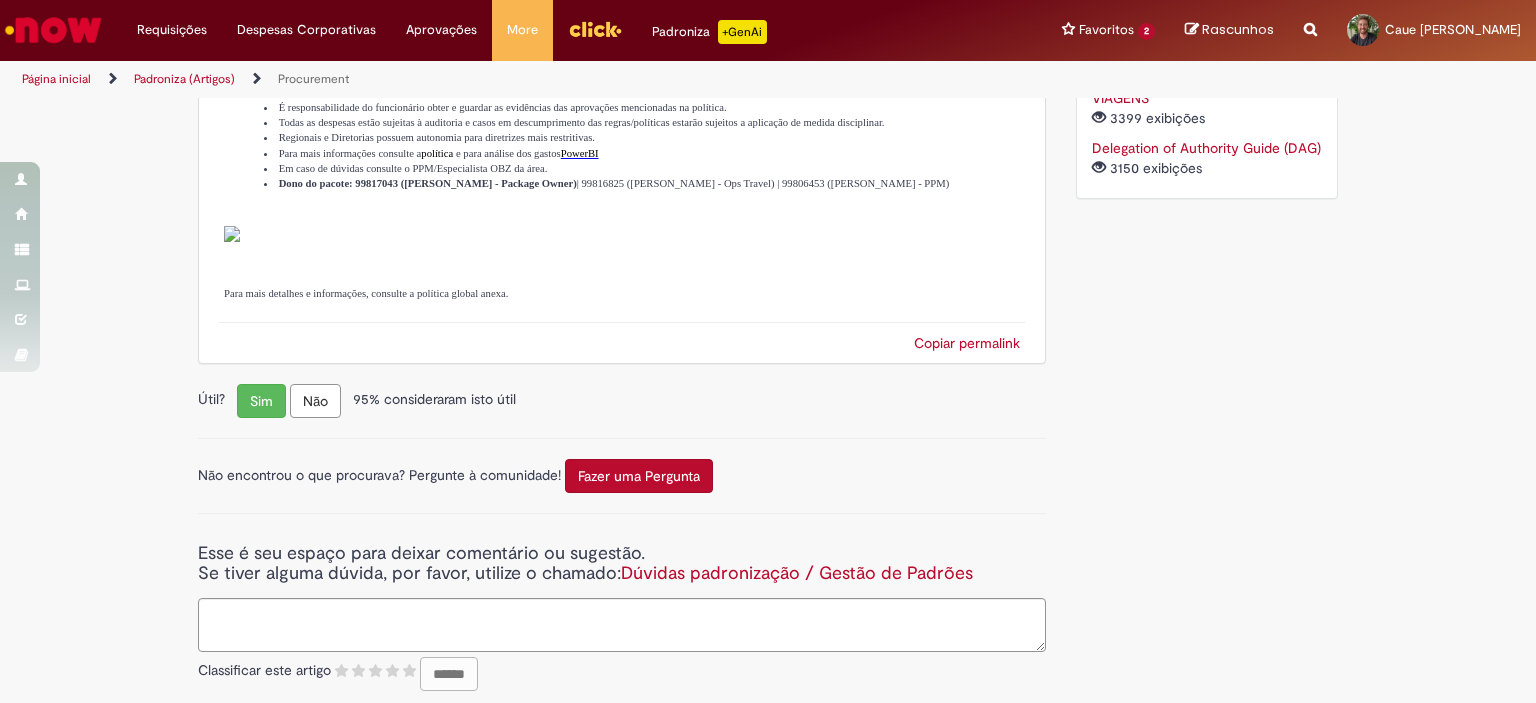 click on "Todas as despesas estão sujeitas à auditoria e casos em descumprimento das regras/políticas estarão sujeitos a aplicação de medida disciplinar." at bounding box center (642, 122) 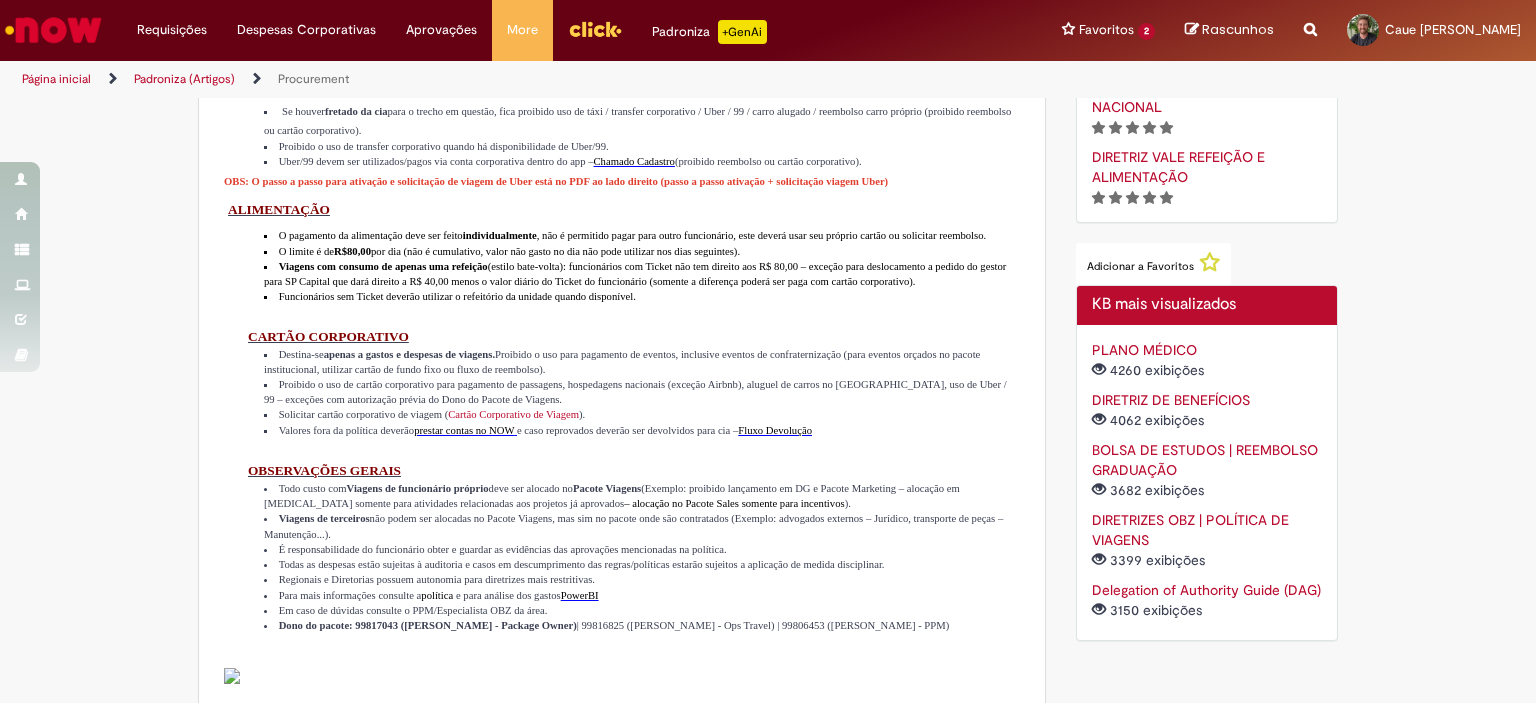 scroll, scrollTop: 1595, scrollLeft: 0, axis: vertical 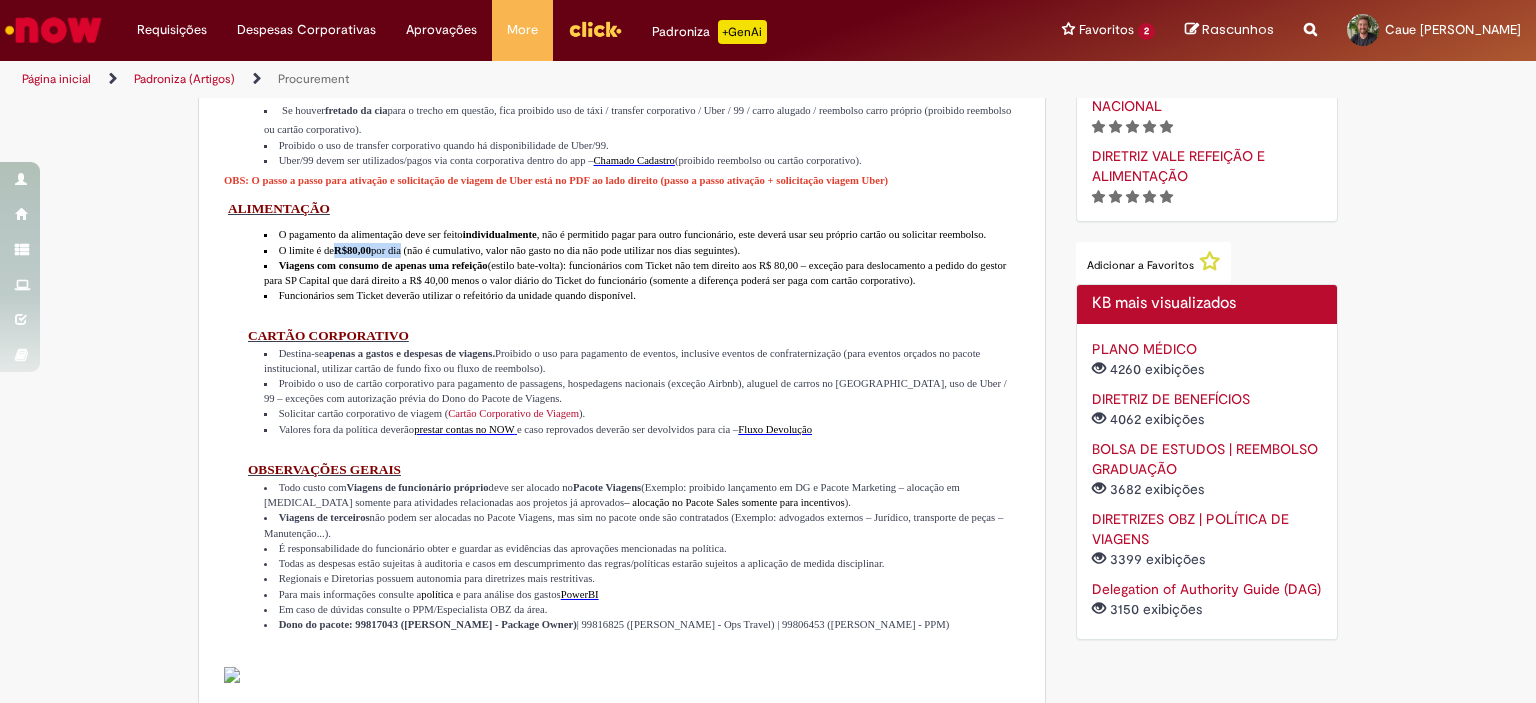 drag, startPoint x: 347, startPoint y: 441, endPoint x: 428, endPoint y: 440, distance: 81.00617 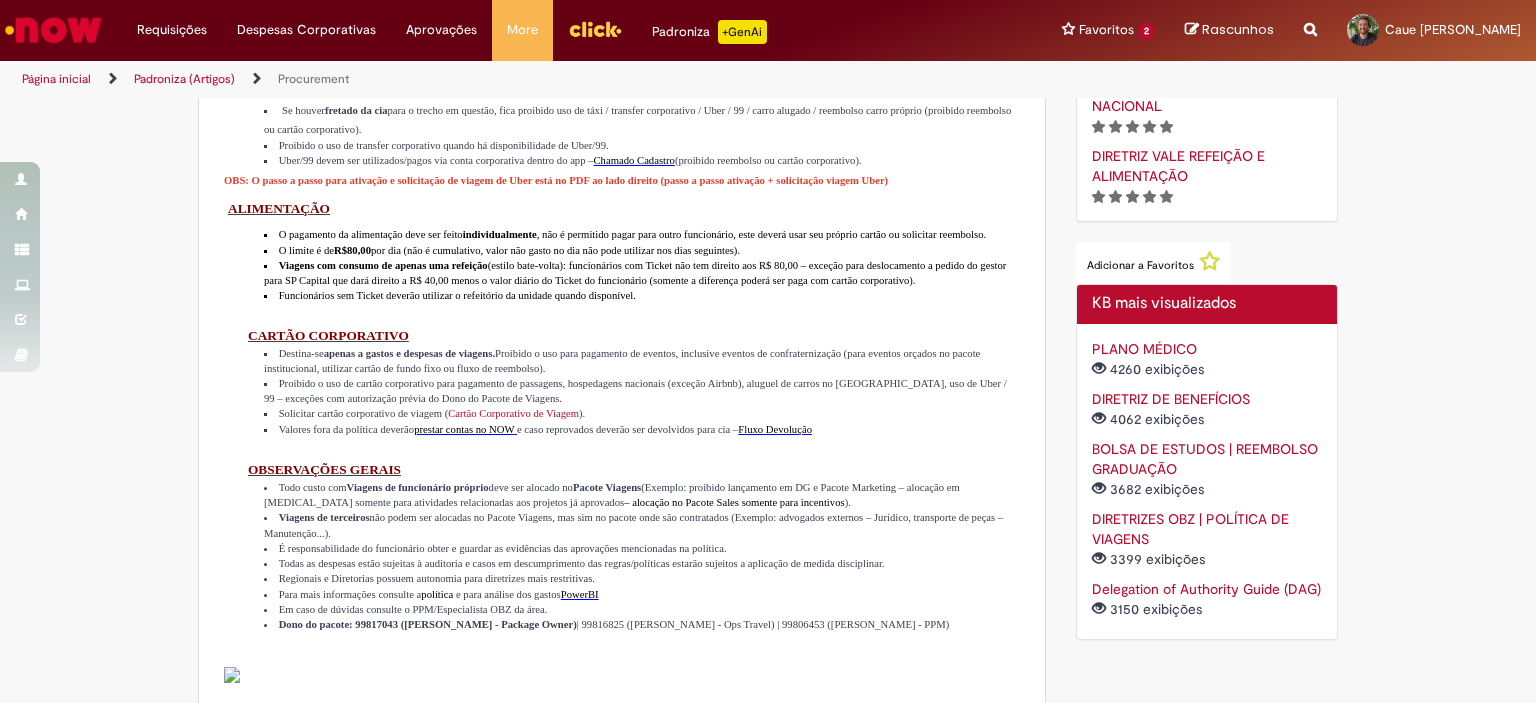 click on "O pagamento da alimentação deve ser feito  individualmente , não é permitido pagar para outro funcionário, este deverá usar seu próprio cartão ou solicitar reembolso." at bounding box center (633, 234) 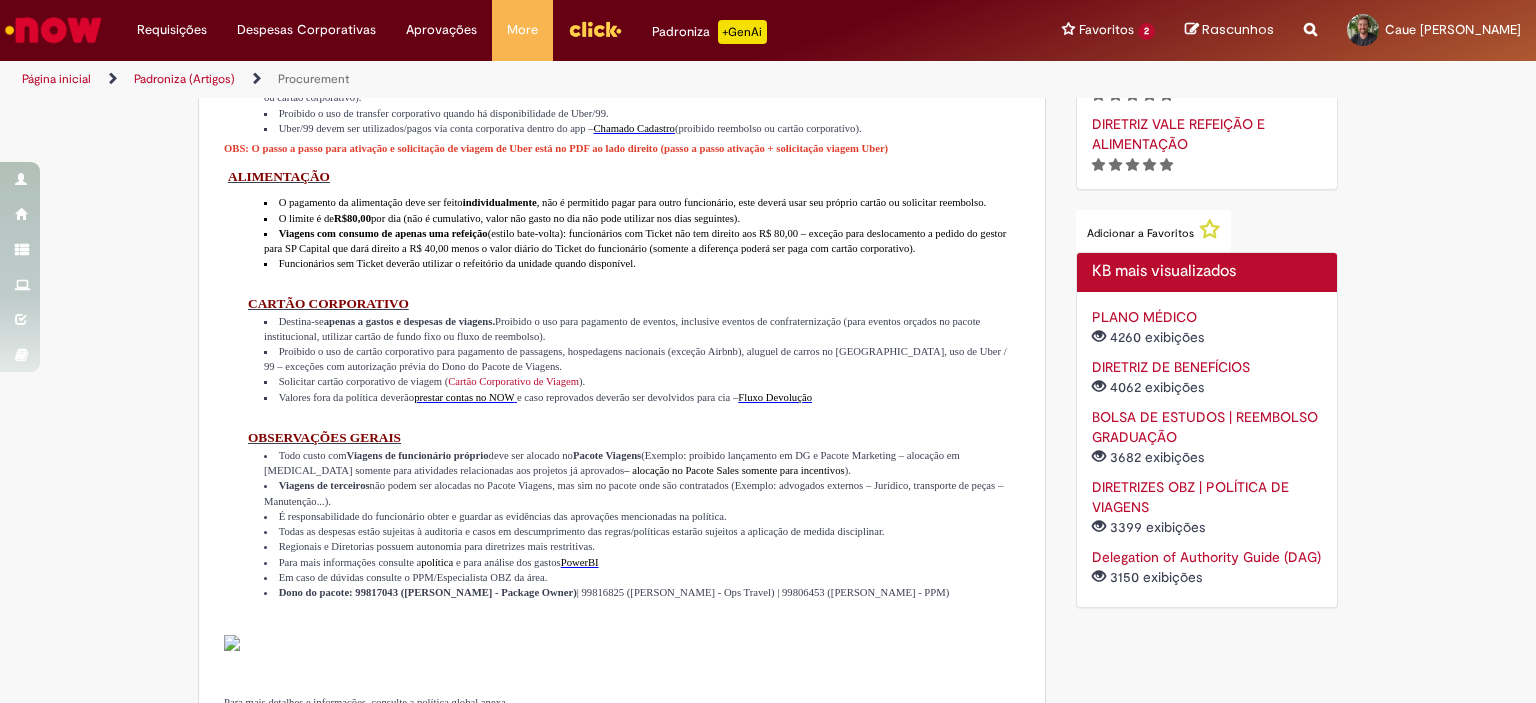 scroll, scrollTop: 1628, scrollLeft: 0, axis: vertical 